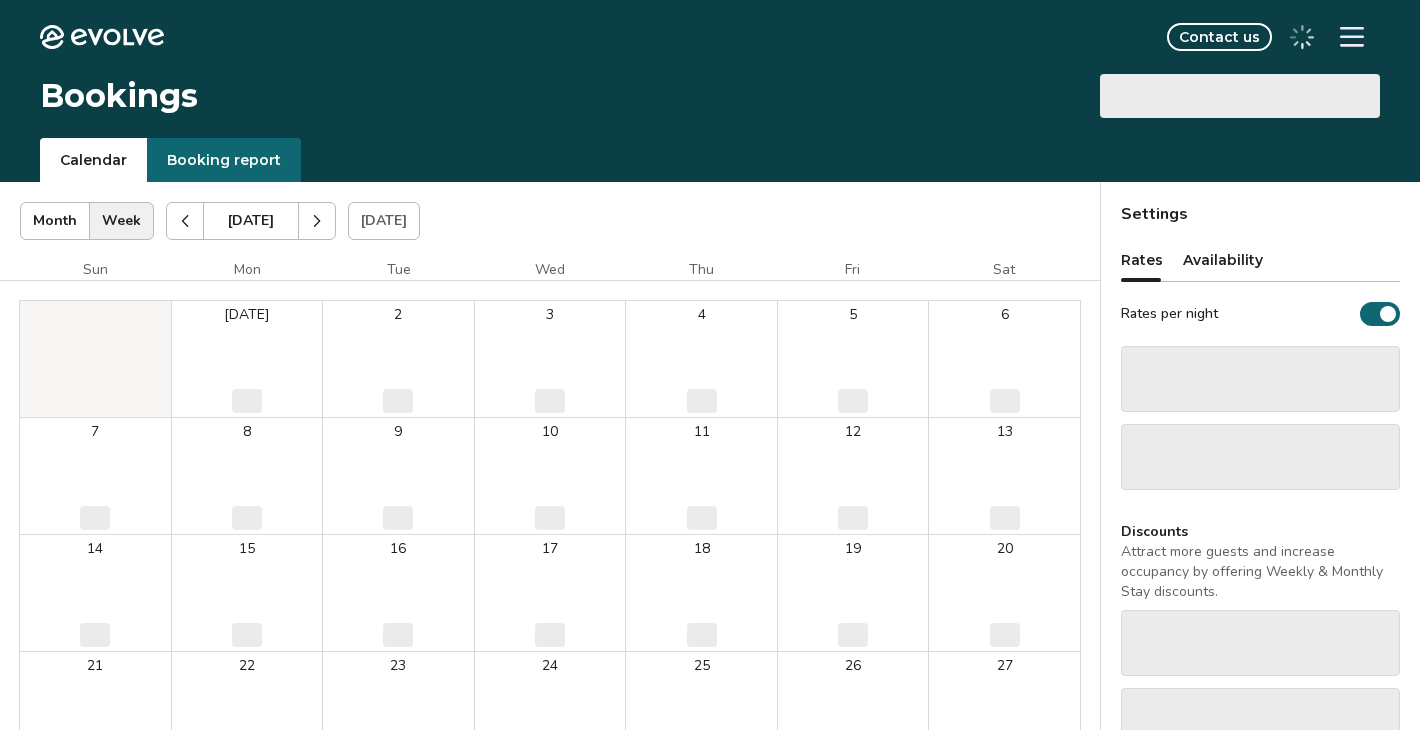 scroll, scrollTop: 0, scrollLeft: 0, axis: both 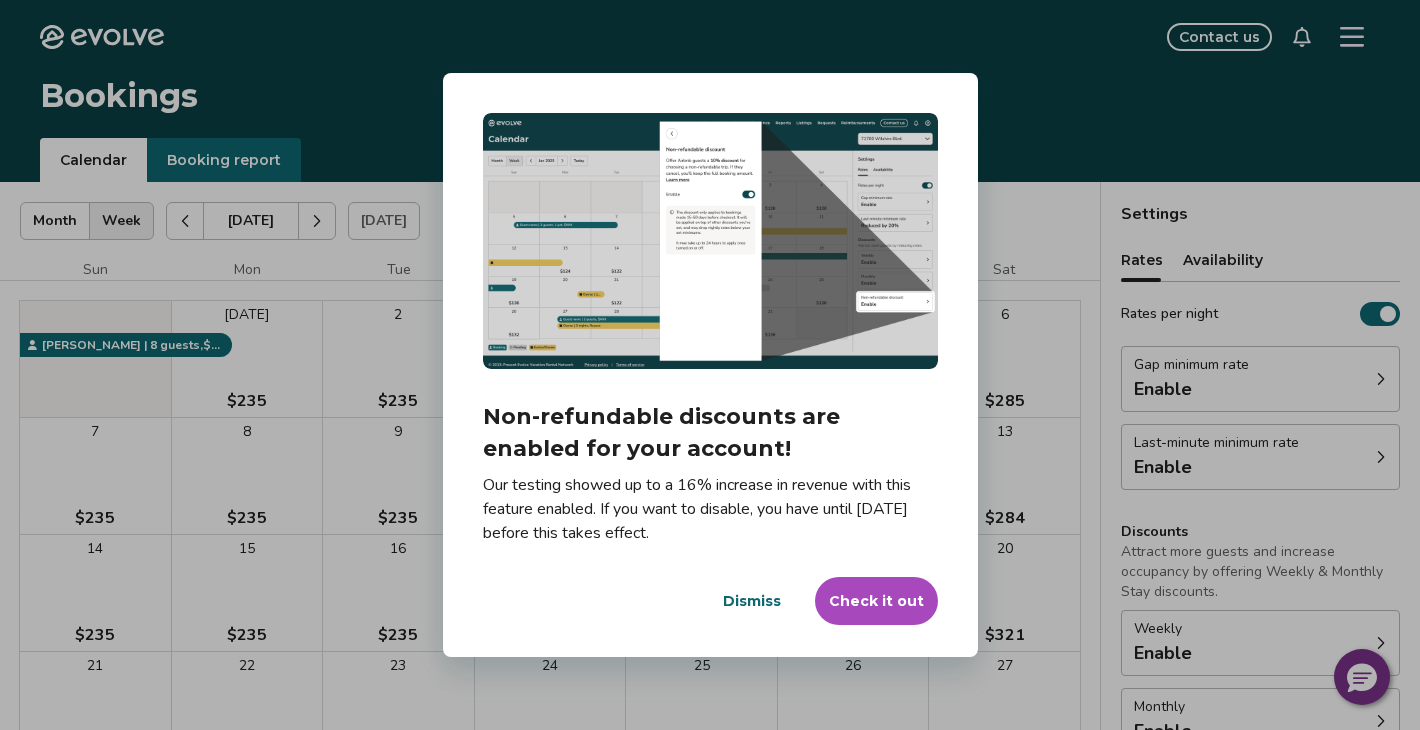 drag, startPoint x: 721, startPoint y: 622, endPoint x: 787, endPoint y: 619, distance: 66.068146 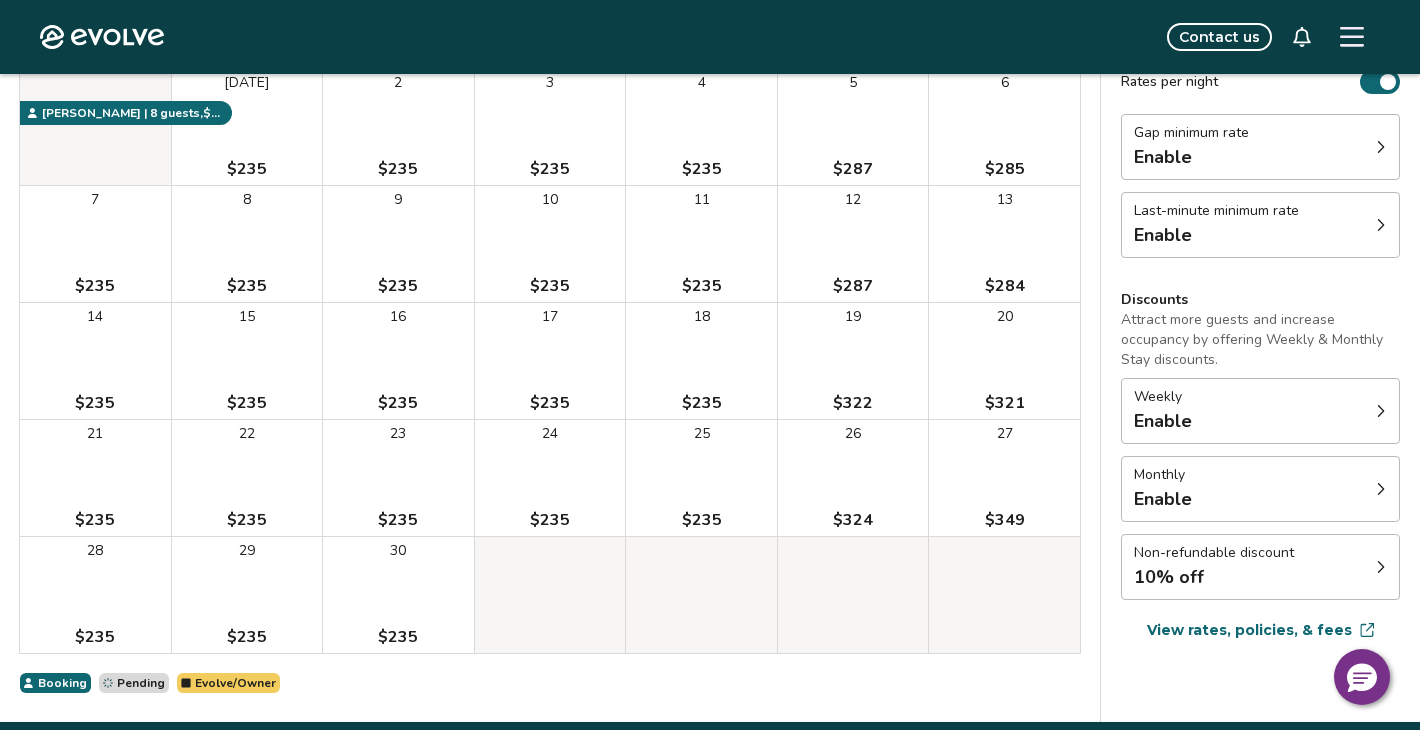 scroll, scrollTop: 237, scrollLeft: 0, axis: vertical 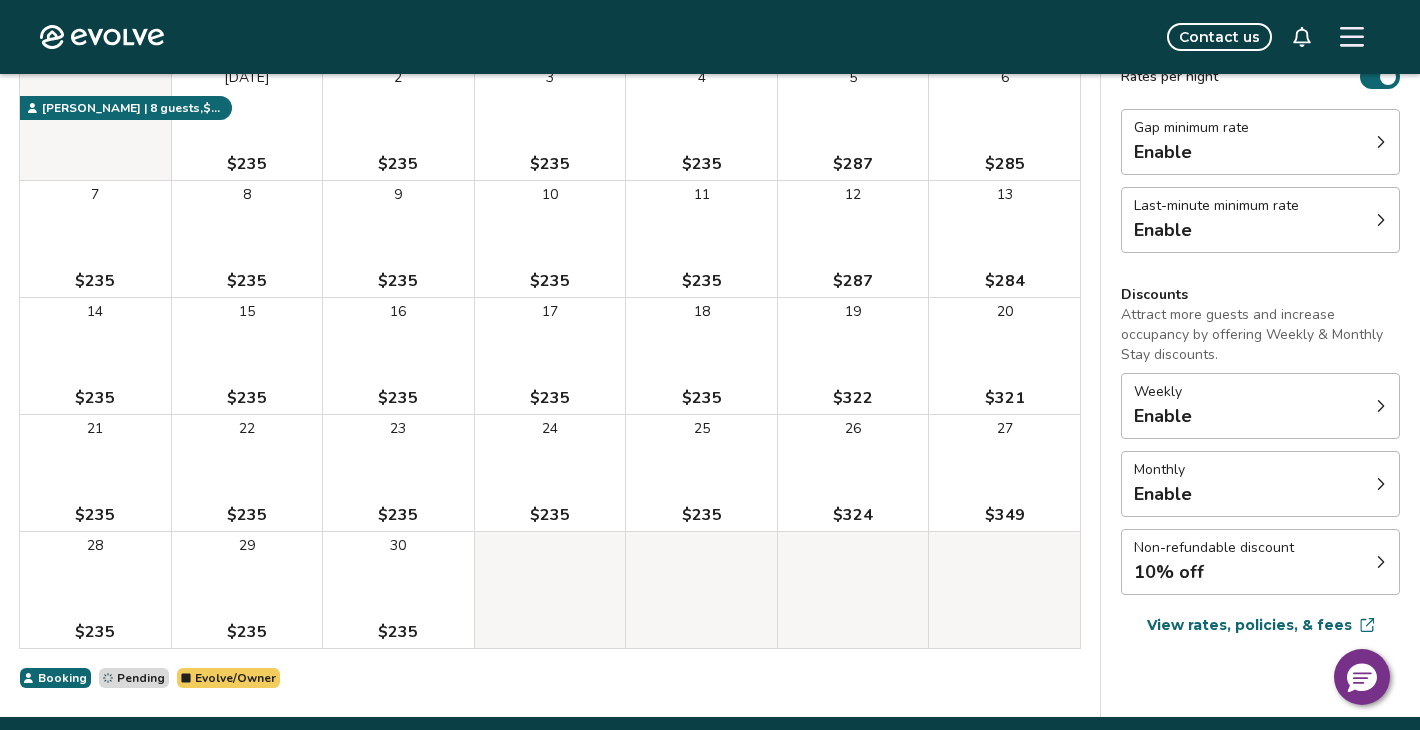 click on "10% off" at bounding box center [1214, 572] 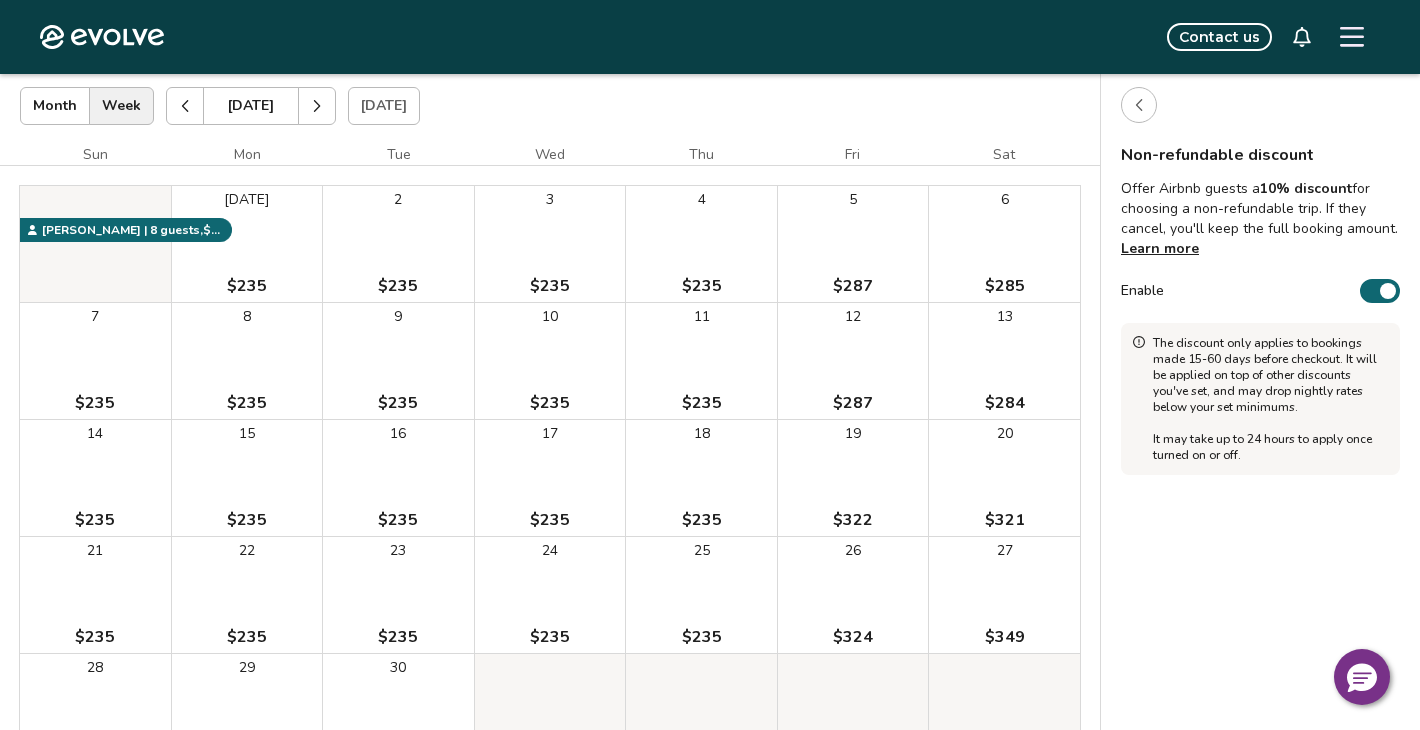 scroll, scrollTop: 111, scrollLeft: 0, axis: vertical 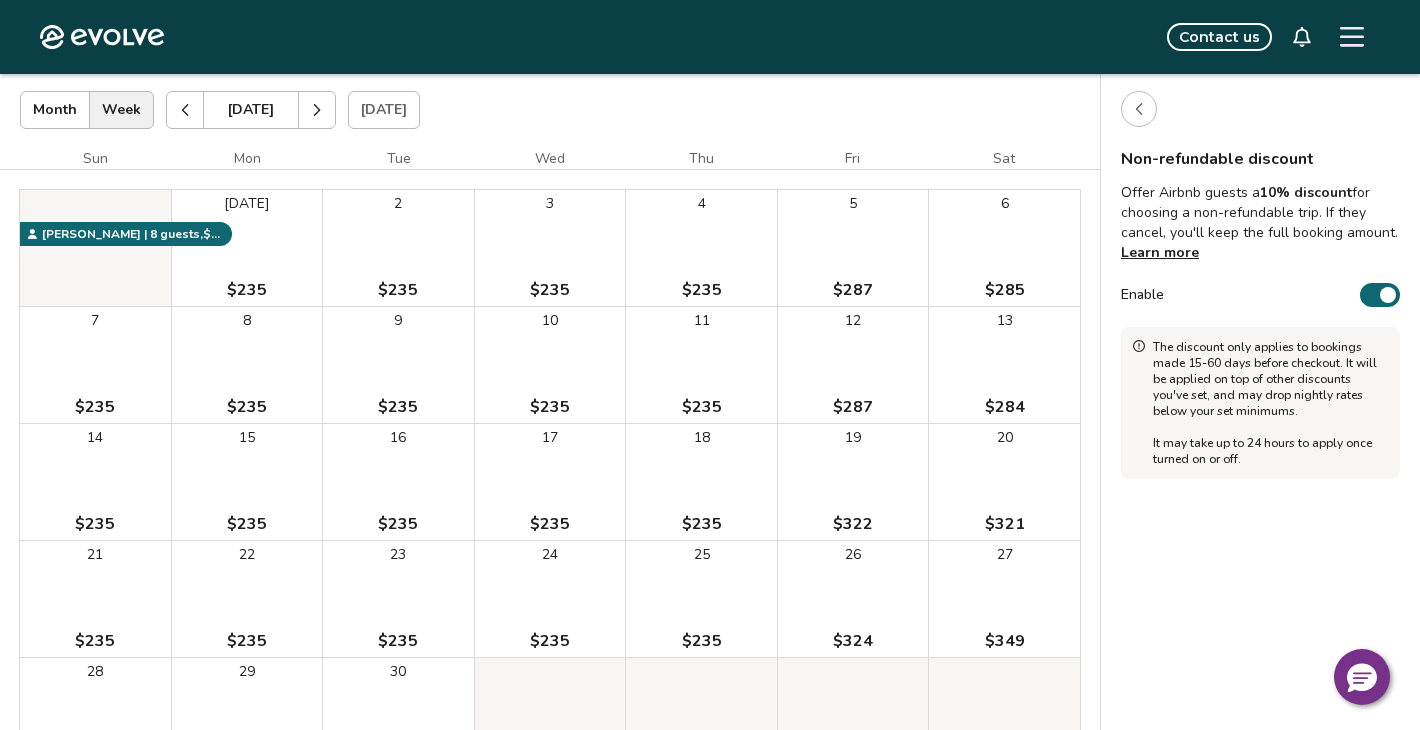 drag, startPoint x: 1288, startPoint y: 579, endPoint x: 638, endPoint y: 817, distance: 692.2023 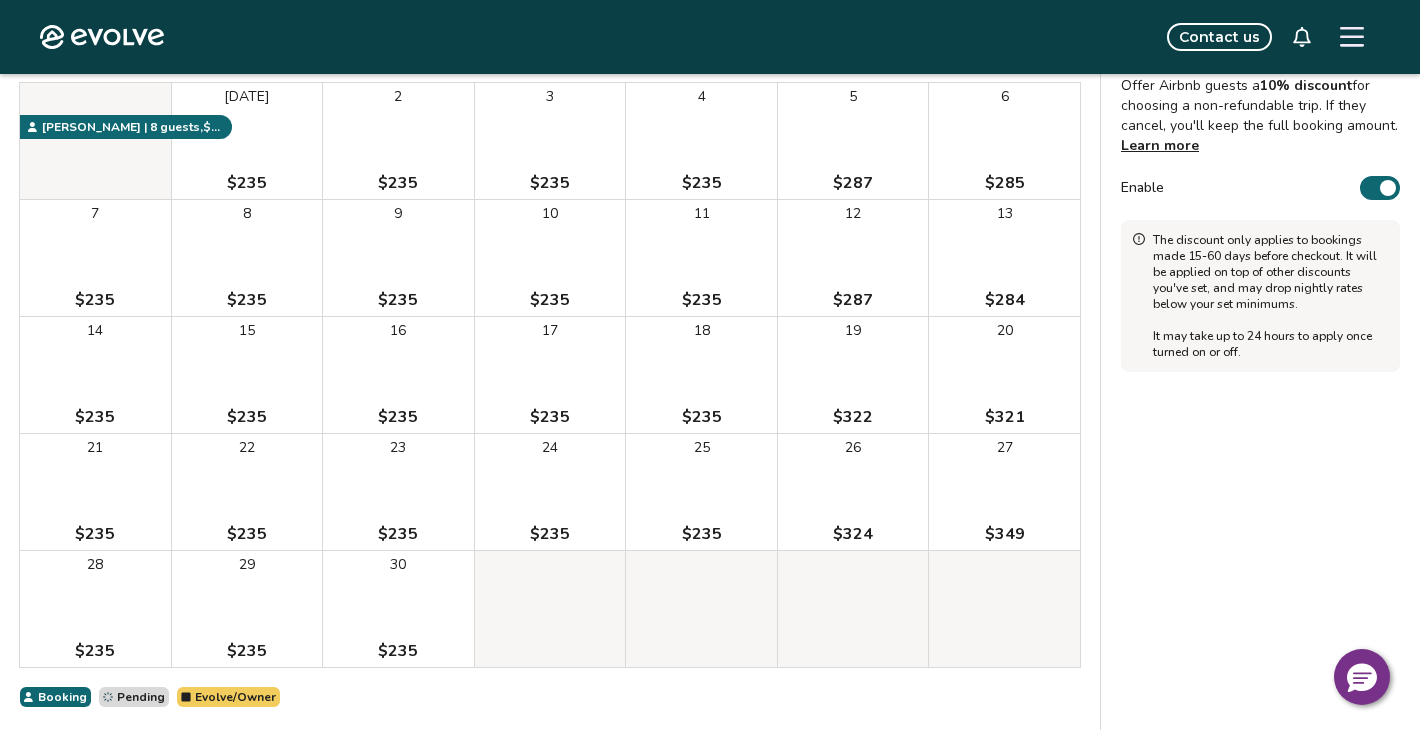 click on "Evolve Contact us Bookings Calendar Booking report Sep 2025  | Views Month Week Sep 2025 Today Settings CASA SUNFLOWER Sep 2025 Sun Mon Tue Wed Thu Fri Sat Sep 1 $235 2 $235 3 $235 4 $235 5 $287 6 $285 7 $235 8 $235 9 $235 10 $235 11 $235 12 $287 13 $284 14 $235 15 $235 16 $235 17 $235 18 $235 19 $322 20 $321 21 $235 22 $235 23 $235 24 $235 25 $235 26 $324 27 $349 28 $235 29 $235 30 $235 J H. | 8 guests ,  $934.81 Booking Pending Evolve/Owner Settings Rates Availability Rates per night Gap minimum rate Enable Last-minute minimum rate Enable Discounts Attract more guests and increase occupancy by offering Weekly & Monthly Stay discounts. Weekly Enable Monthly Enable Non-refundable discount 10% off View rates, policies, & fees Gap minimum rate Reduce your minimum rate by 20%  to help fill nights between bookings  (Fridays and Saturdays excluded). Enable Once enabled, the % off may take up to 24 hours to activate and will stay active until you disable. Last-minute minimum rate Reduce your minimum rate by 20%" at bounding box center [710, 299] 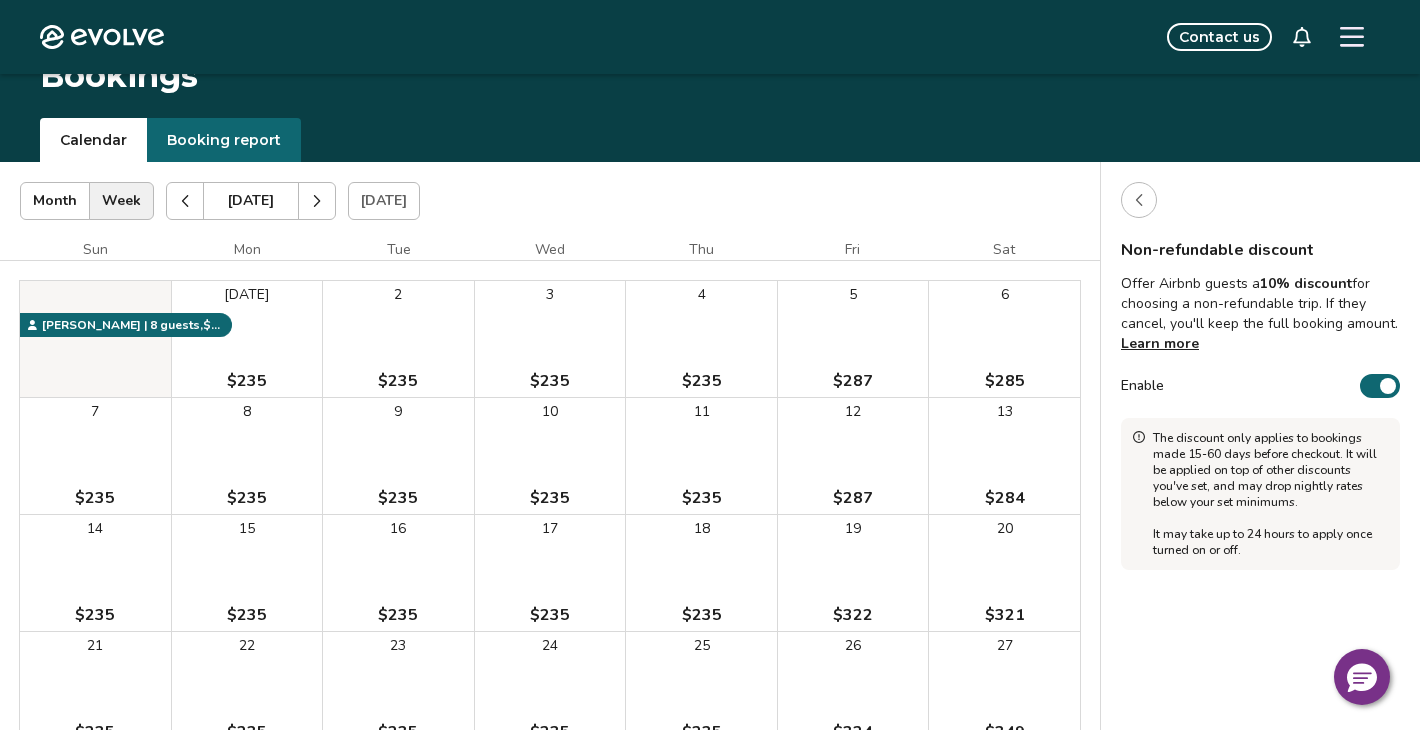 scroll, scrollTop: 22, scrollLeft: 0, axis: vertical 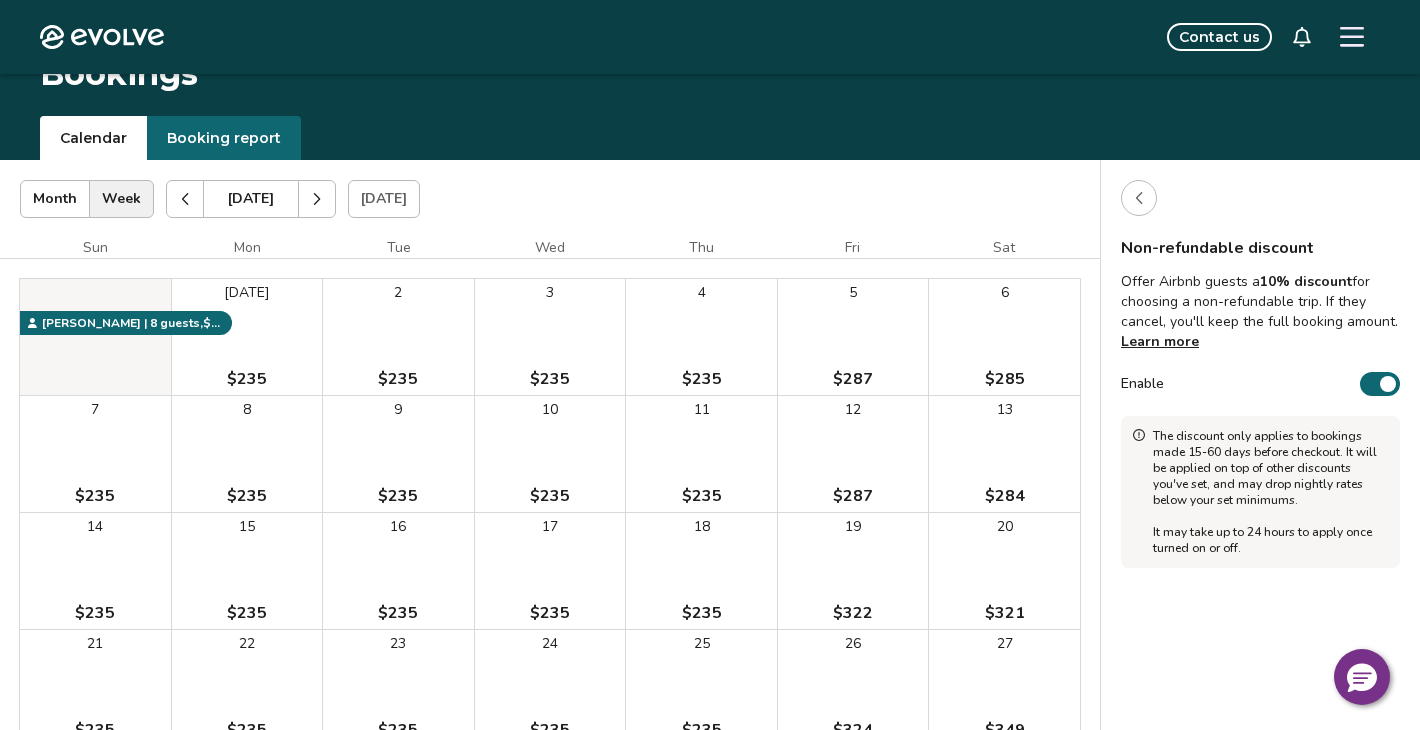 click 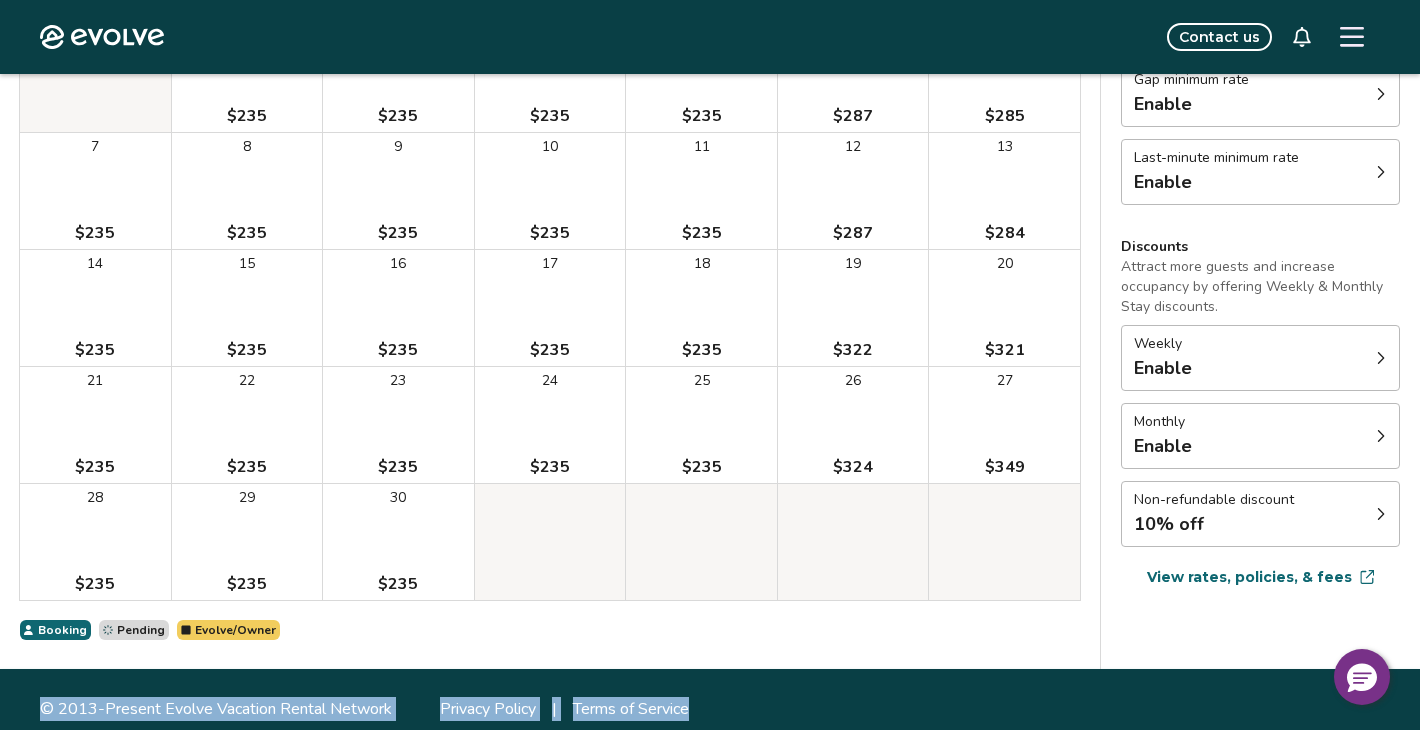 scroll, scrollTop: 294, scrollLeft: 0, axis: vertical 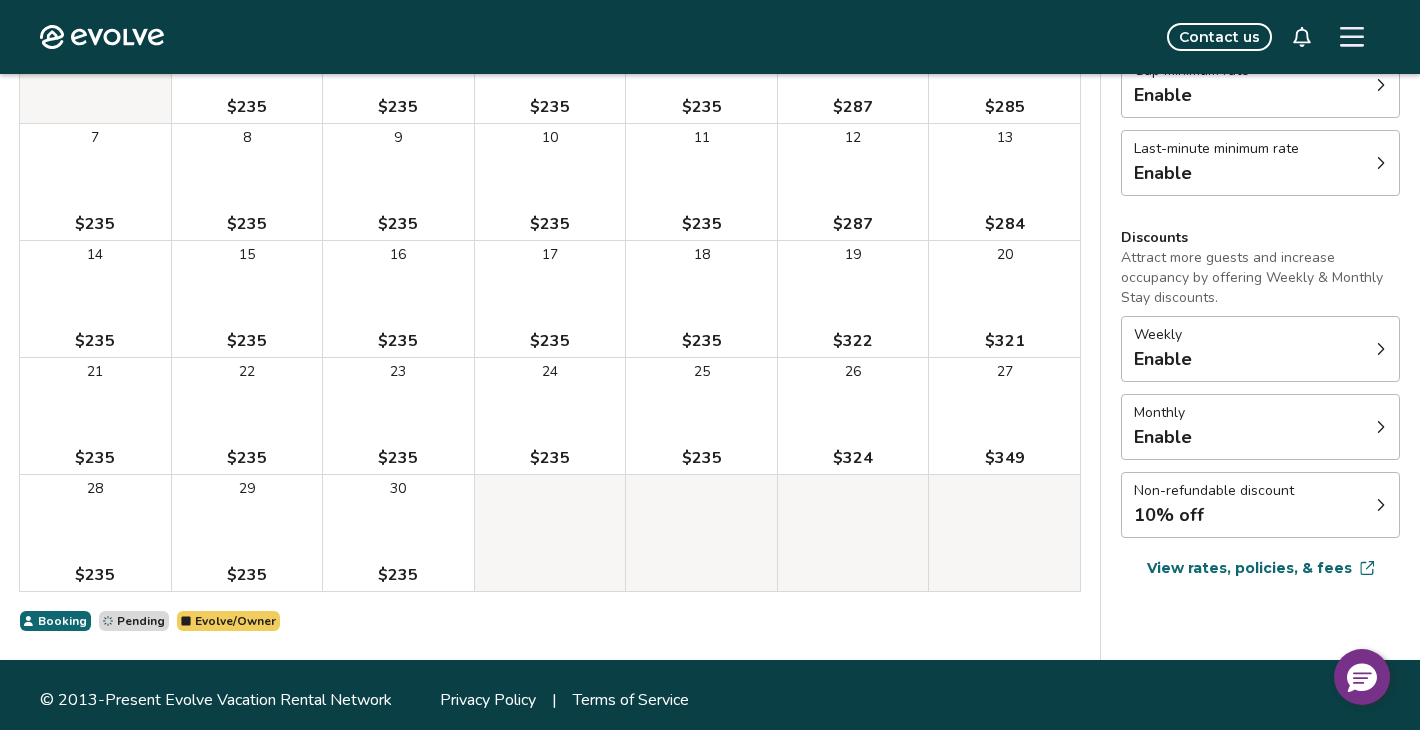 click on "Weekly Enable" at bounding box center (1260, 349) 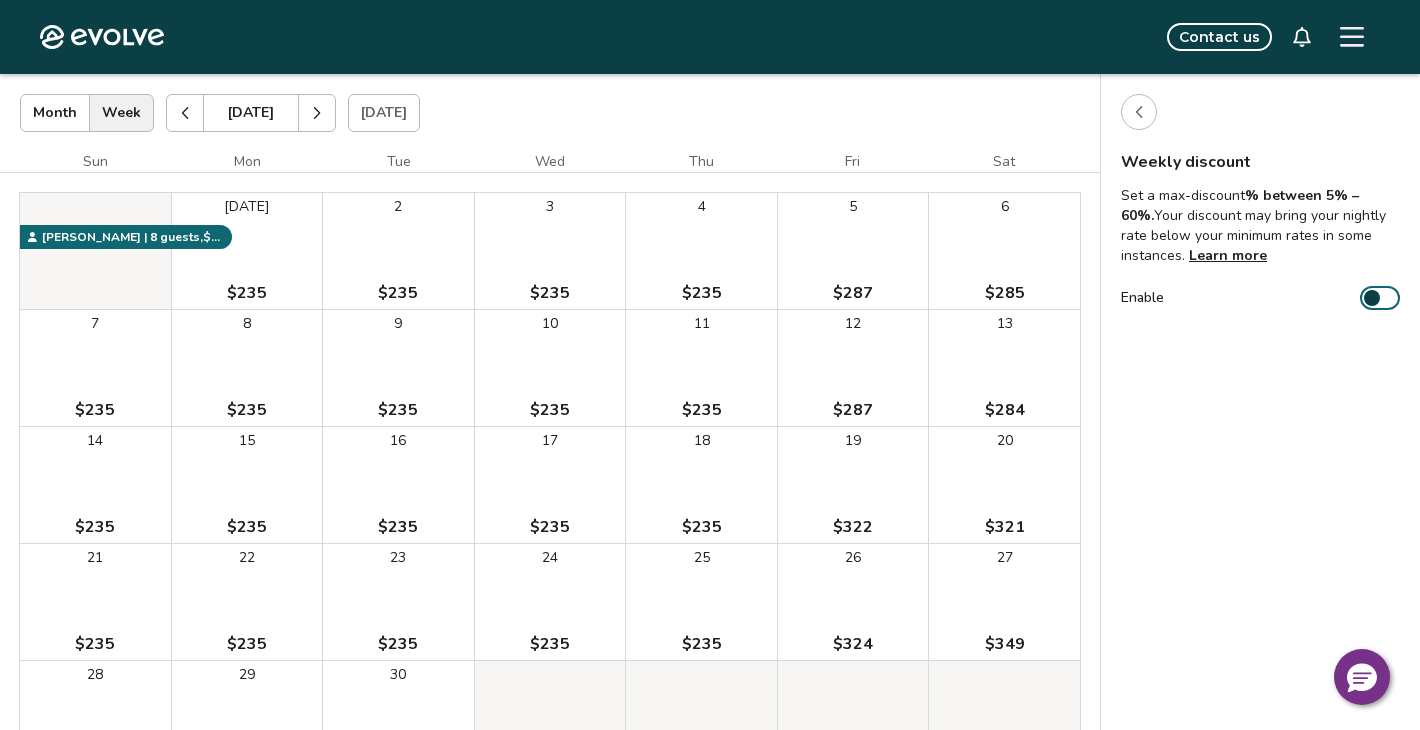 scroll, scrollTop: 120, scrollLeft: 0, axis: vertical 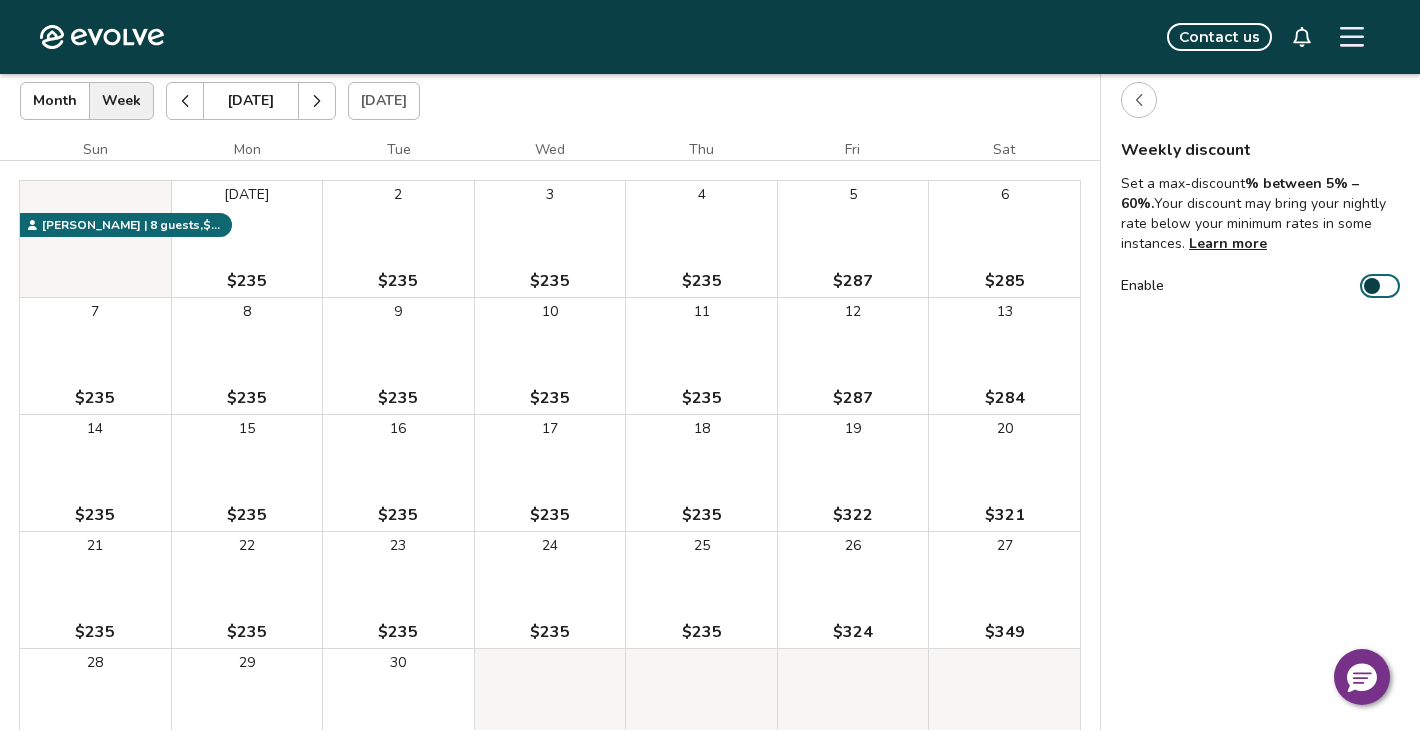 click 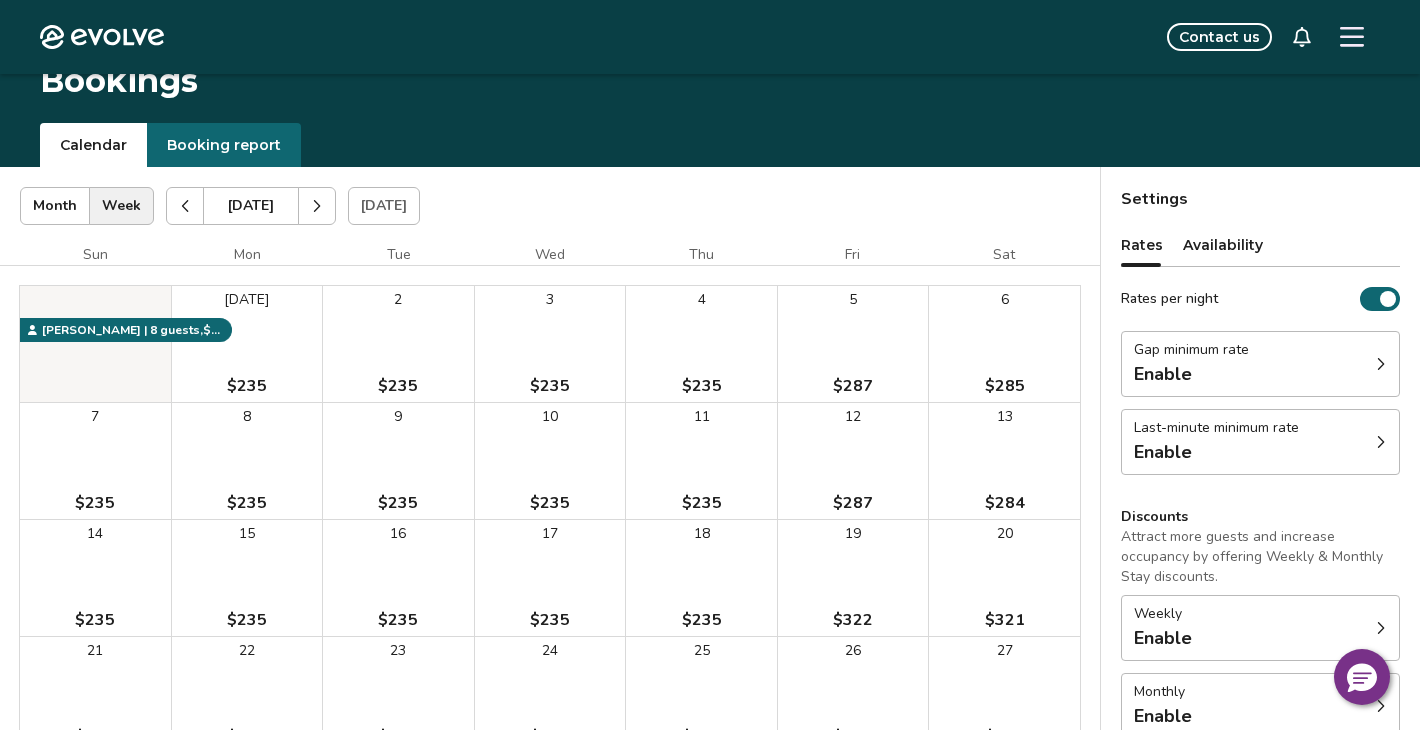 scroll, scrollTop: 14, scrollLeft: 0, axis: vertical 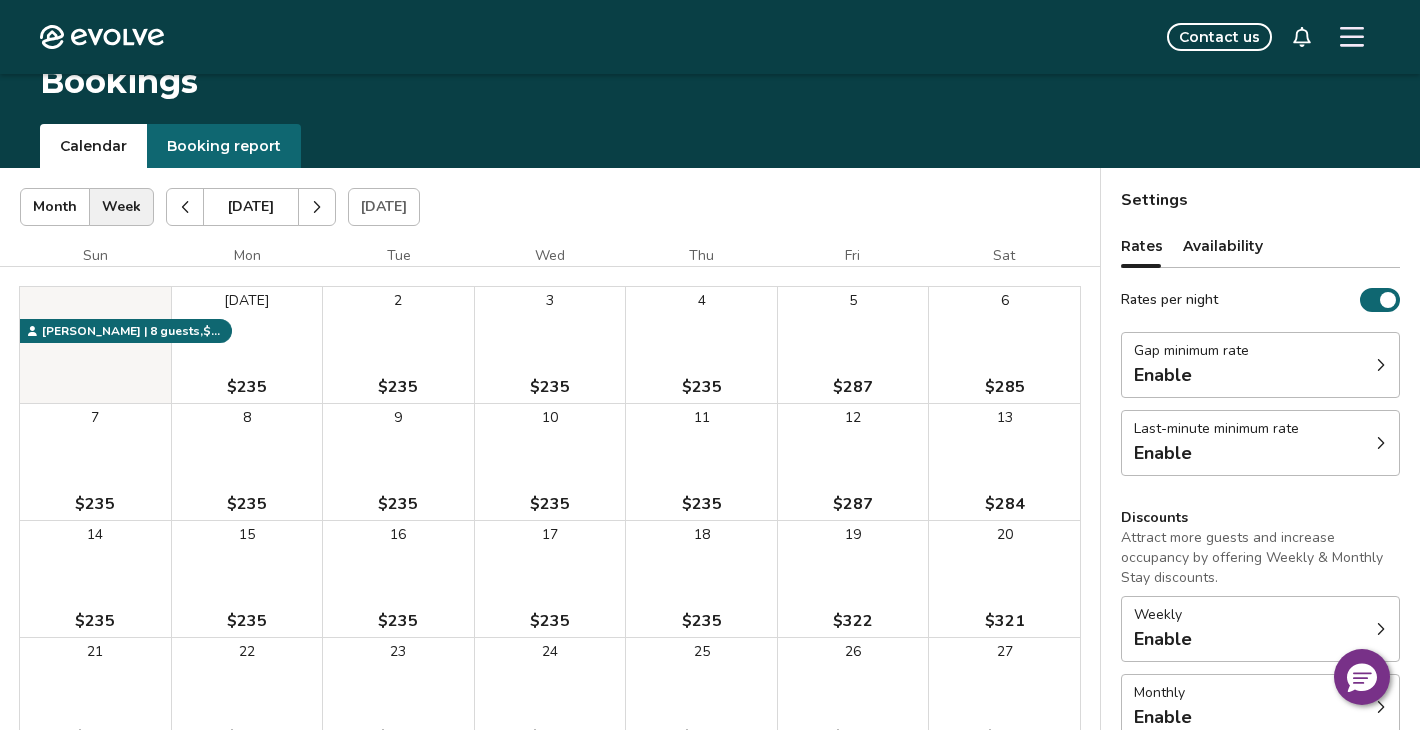 click on "Gap minimum rate Enable" at bounding box center (1260, 365) 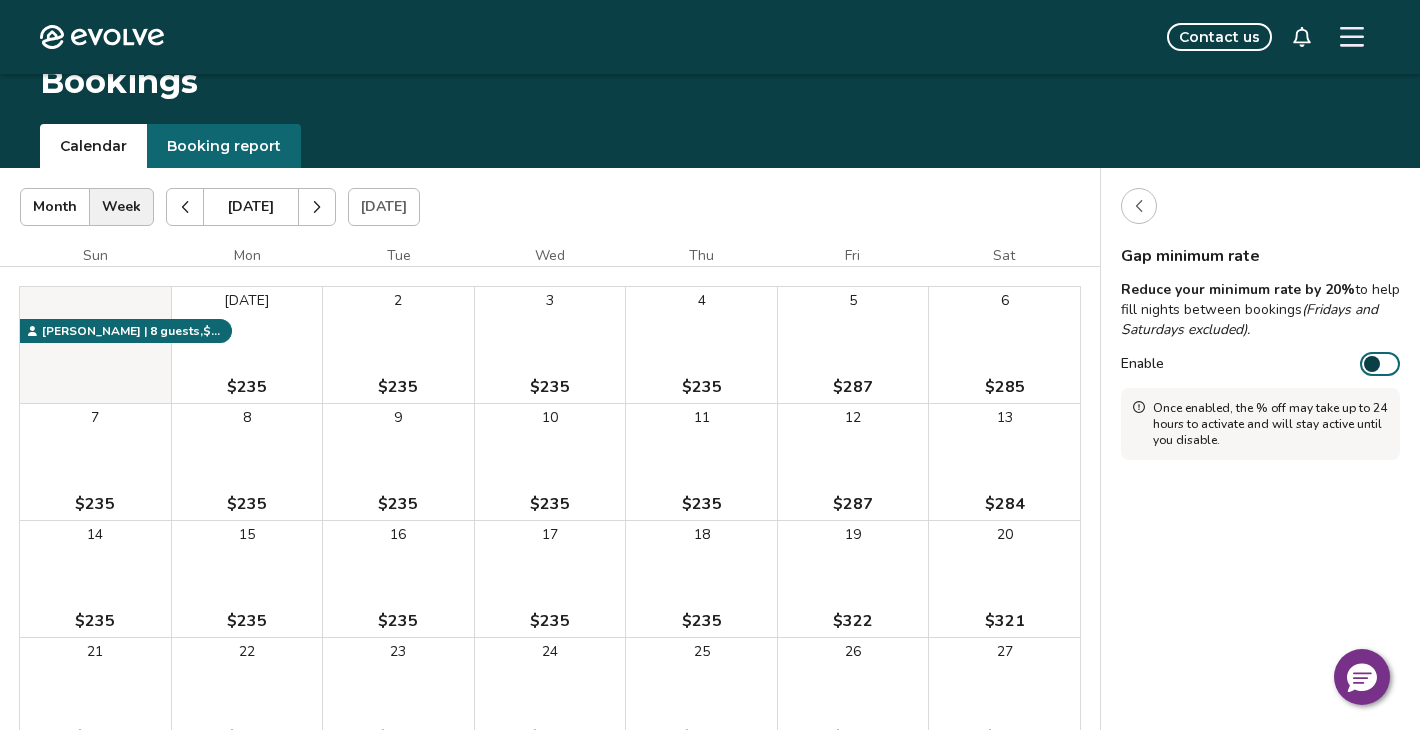 click 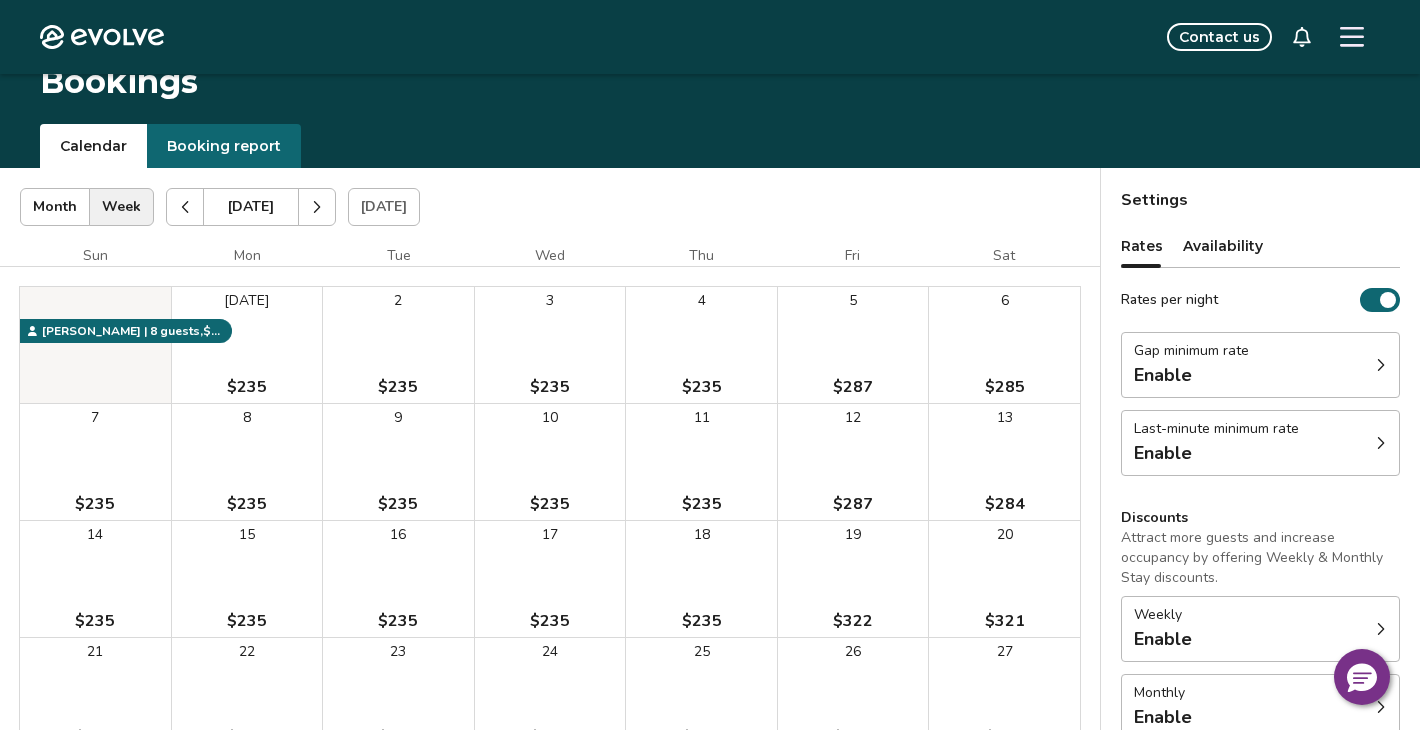 click on "Enable" at bounding box center [1216, 453] 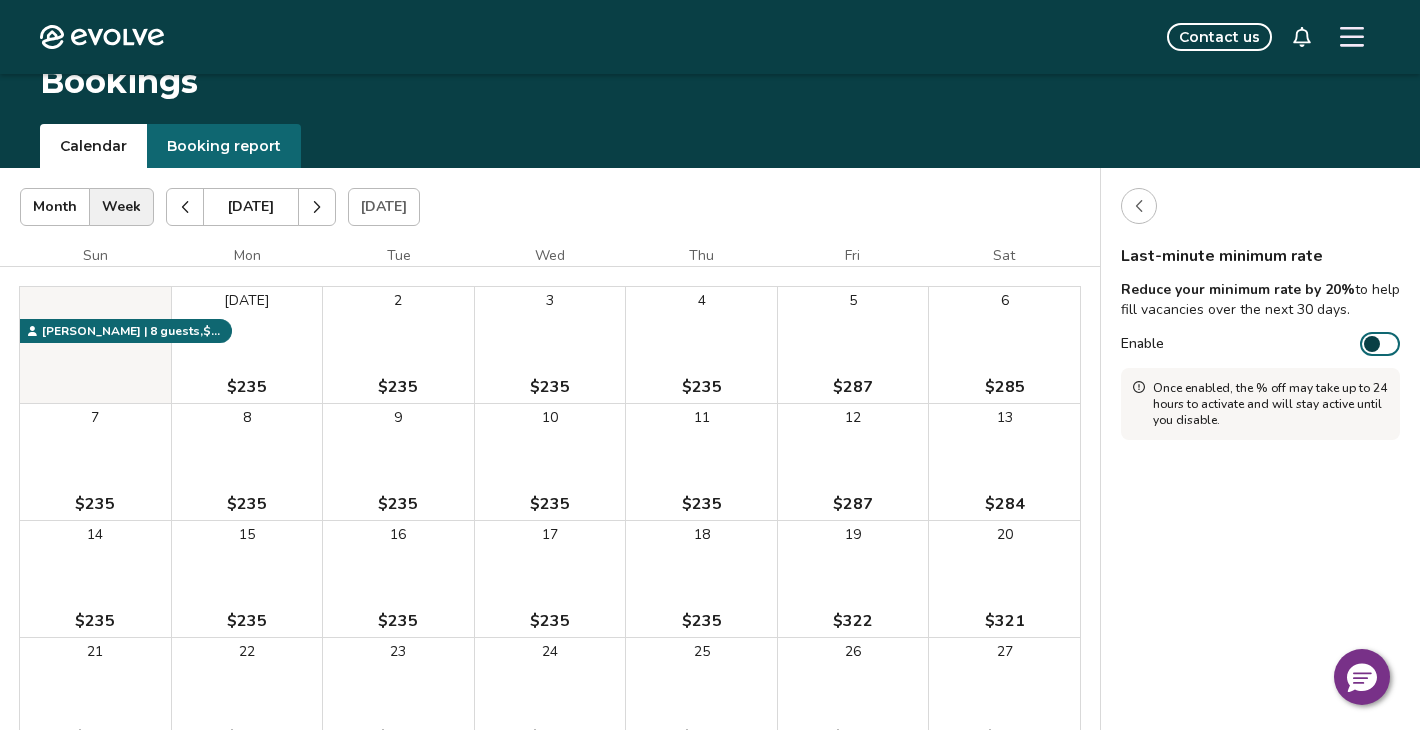 click at bounding box center (1139, 206) 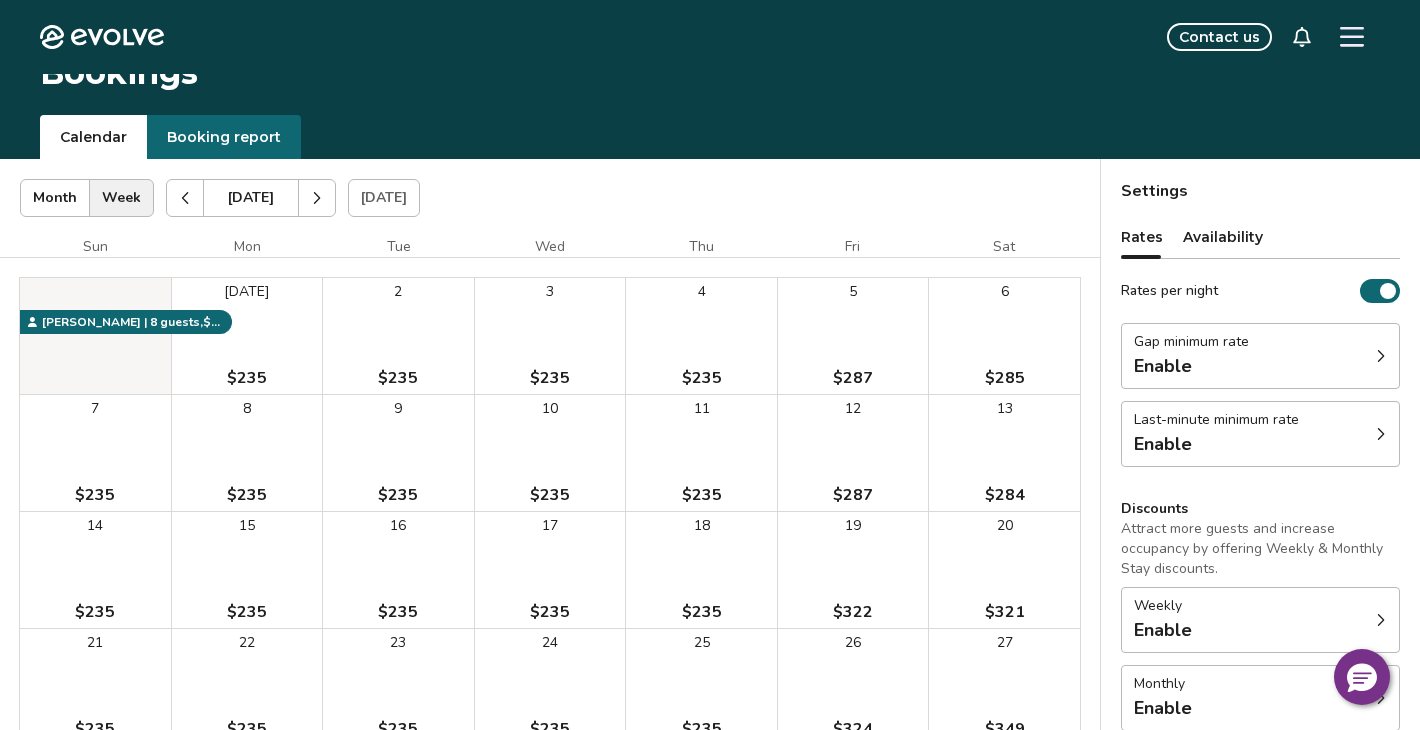 scroll, scrollTop: 0, scrollLeft: 0, axis: both 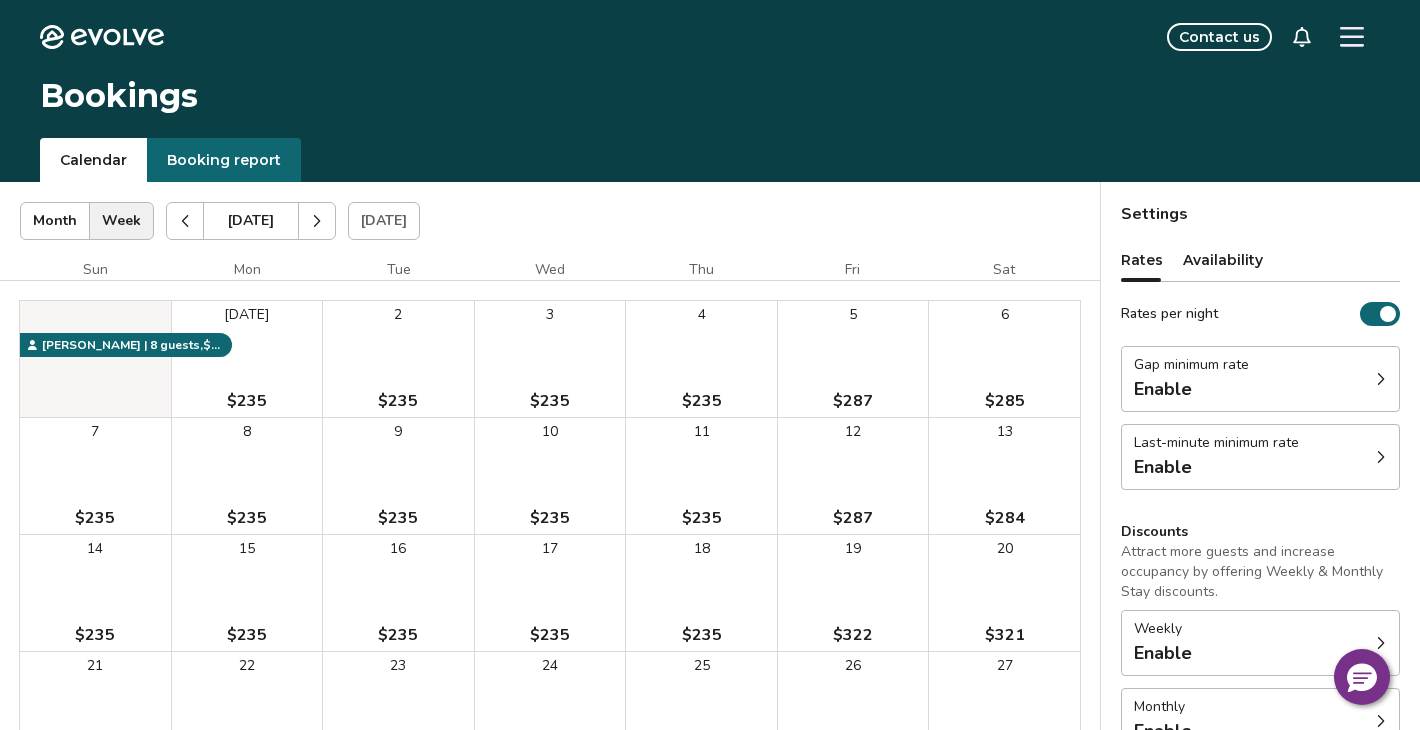click on "Booking report" at bounding box center (224, 160) 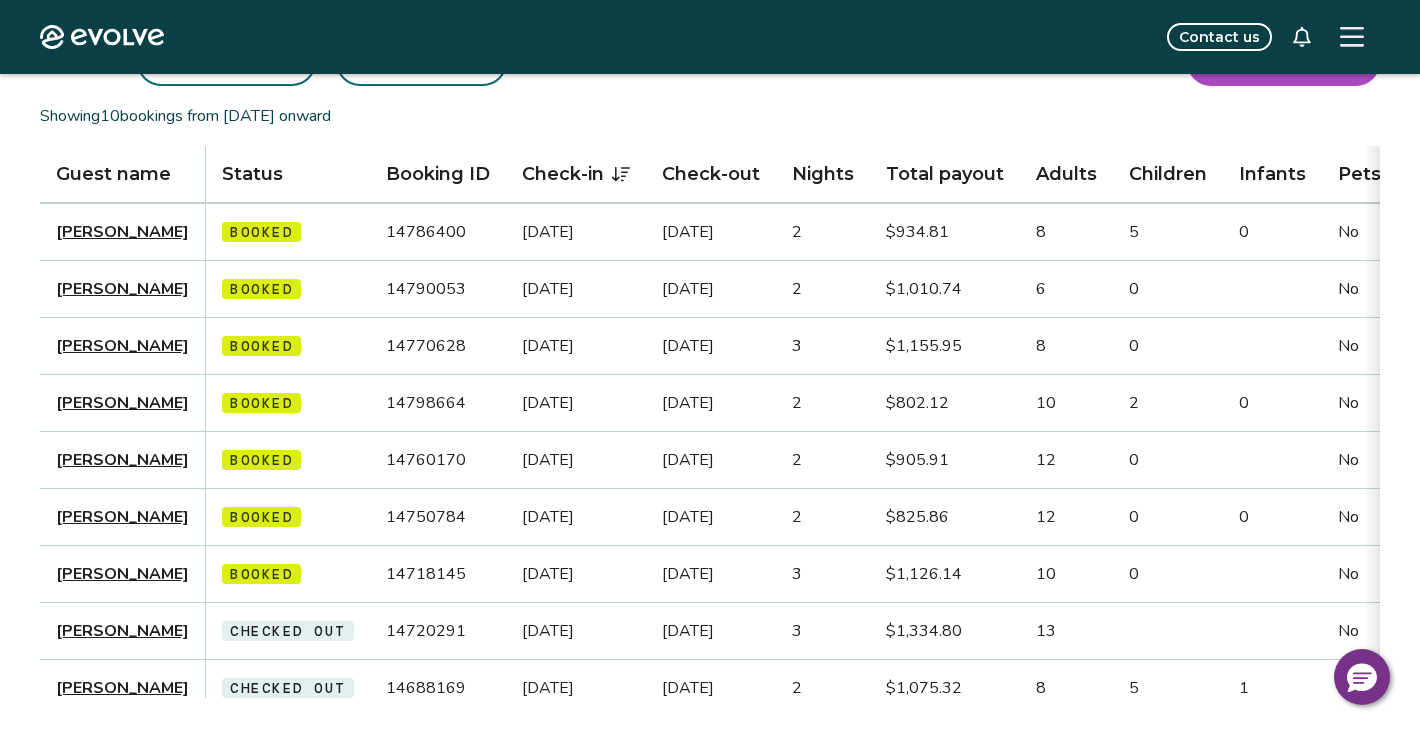 scroll, scrollTop: 161, scrollLeft: 0, axis: vertical 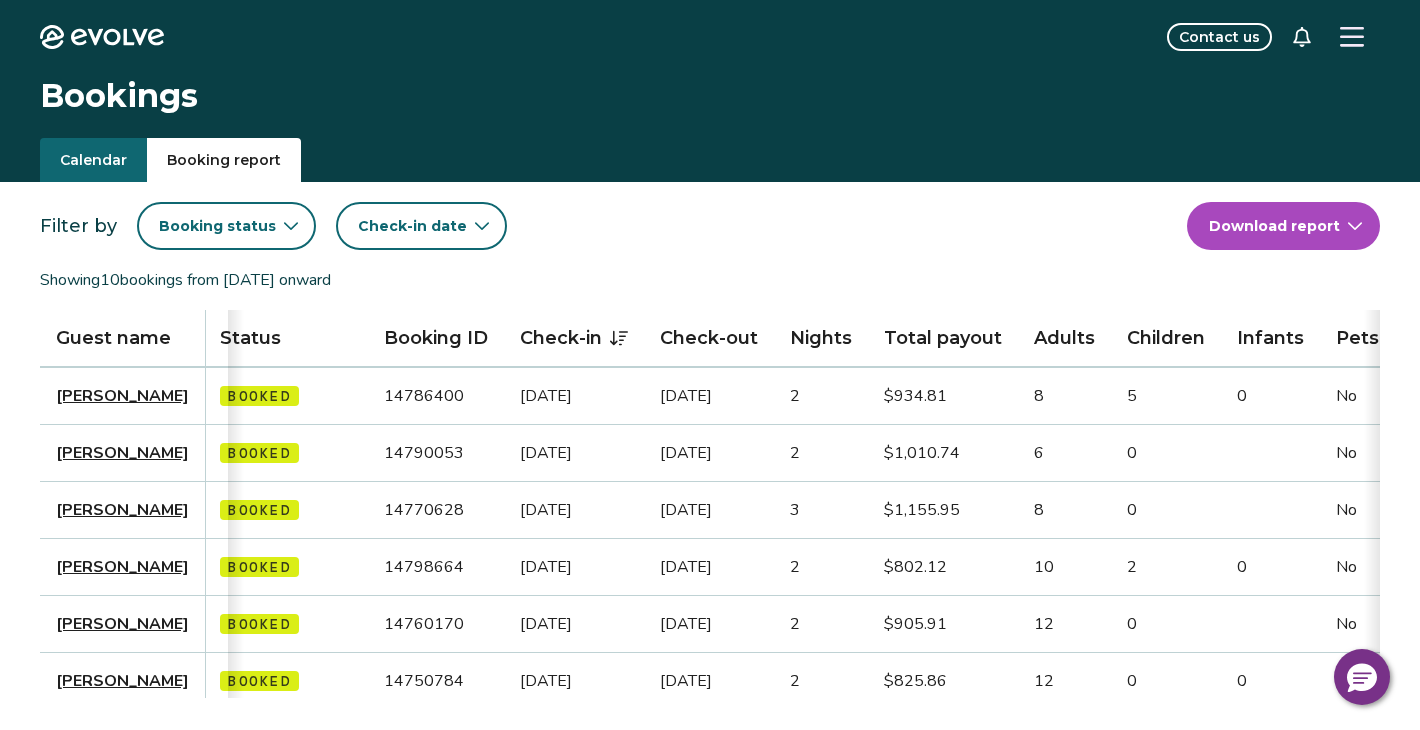 click 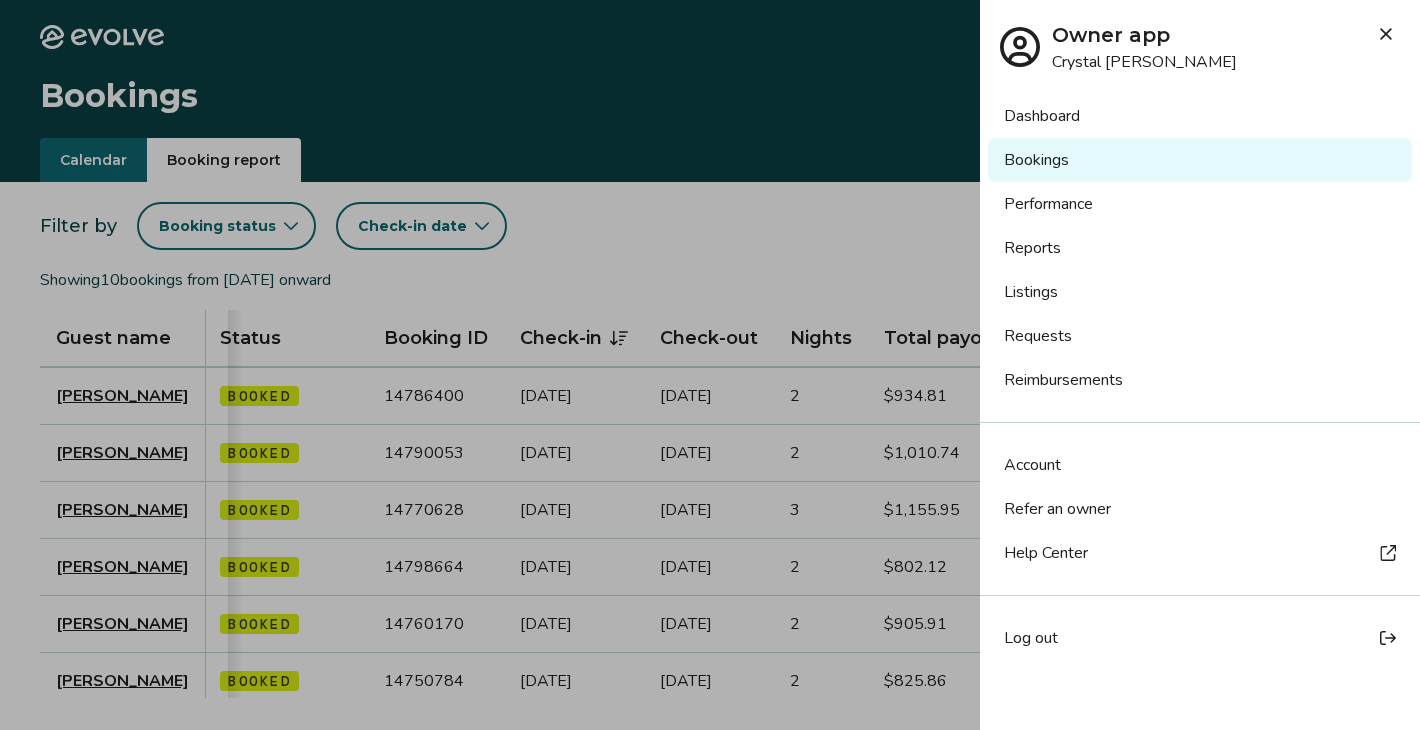 click on "Log out" at bounding box center (1031, 638) 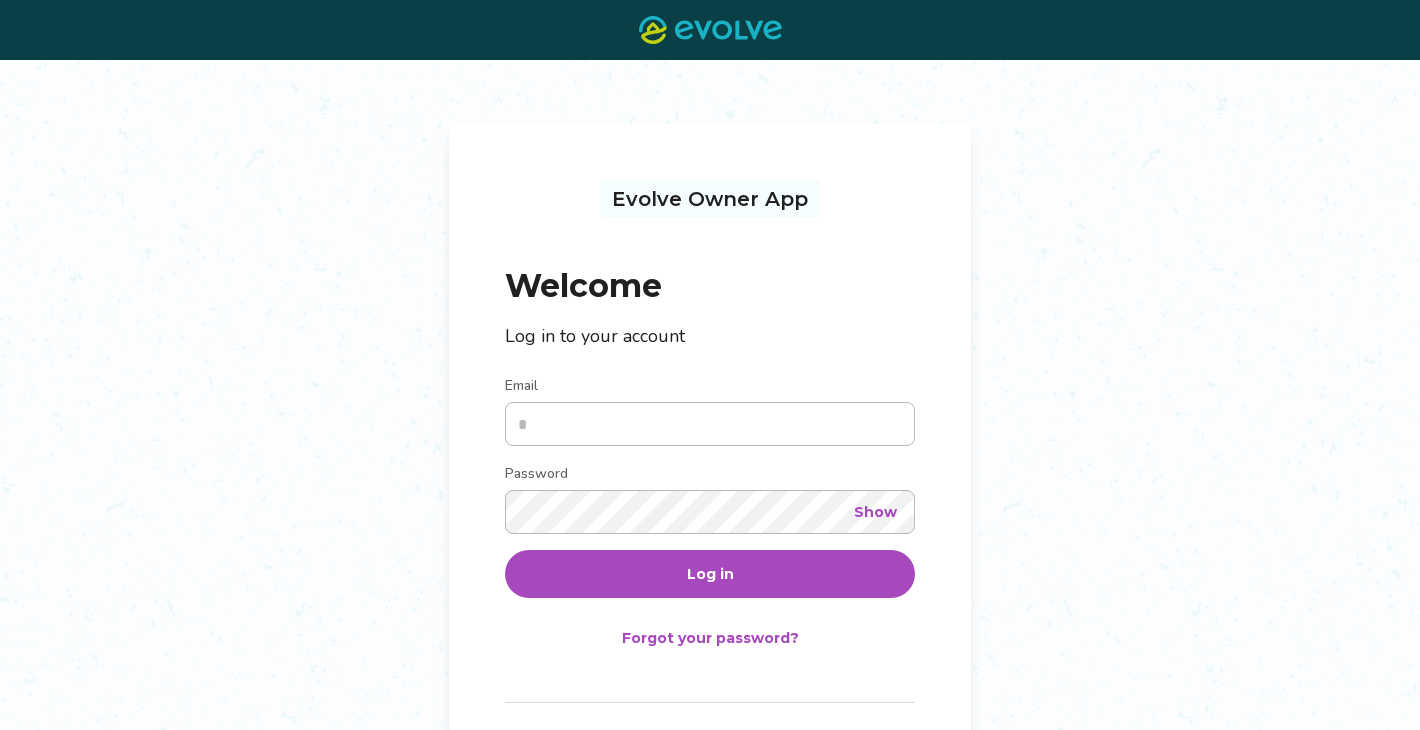 scroll, scrollTop: 0, scrollLeft: 0, axis: both 